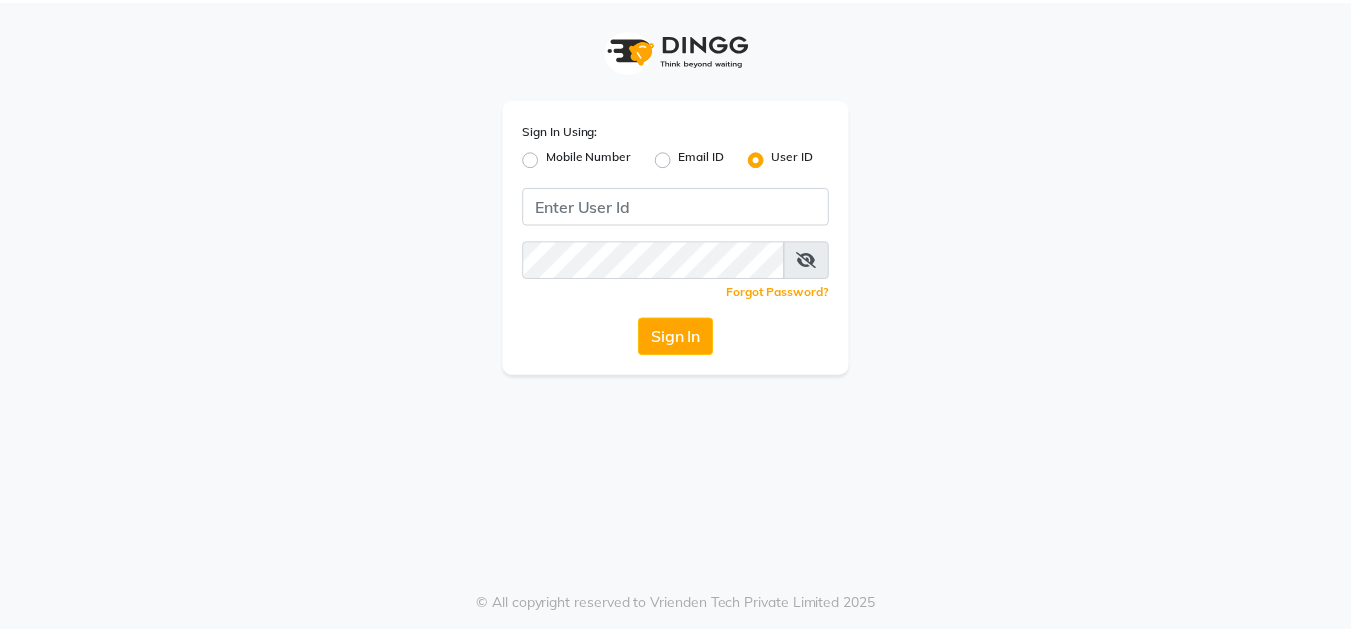 scroll, scrollTop: 0, scrollLeft: 0, axis: both 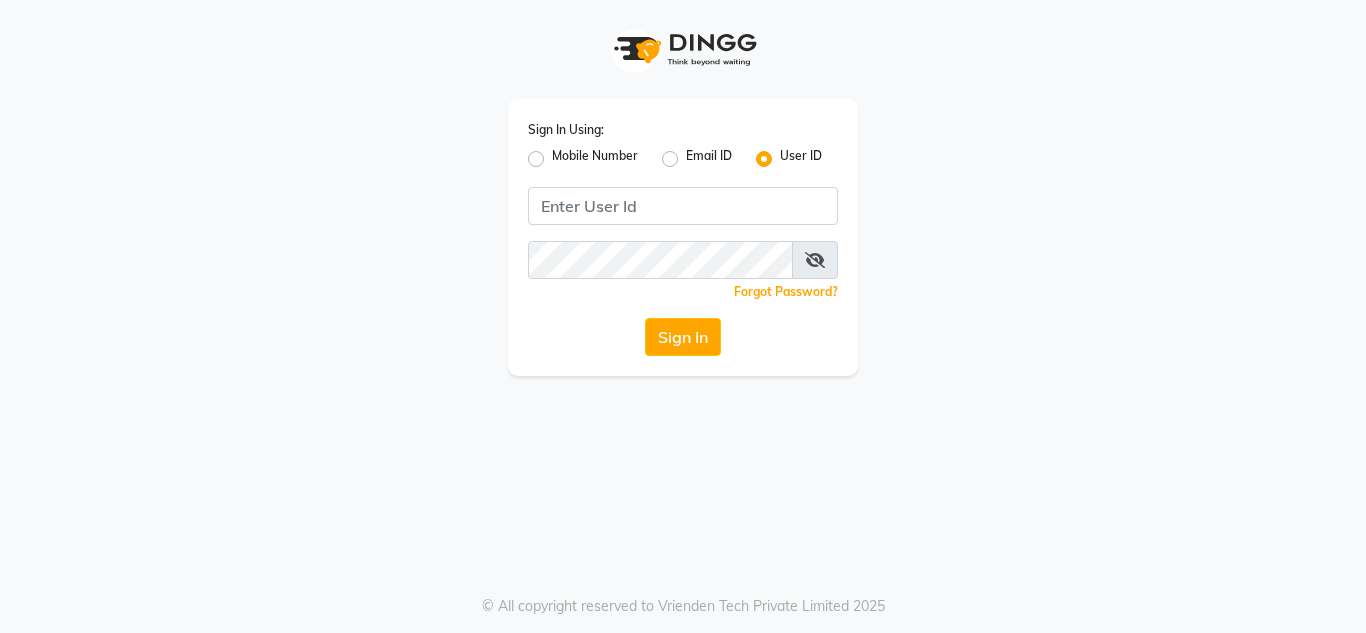 click on "Mobile Number" 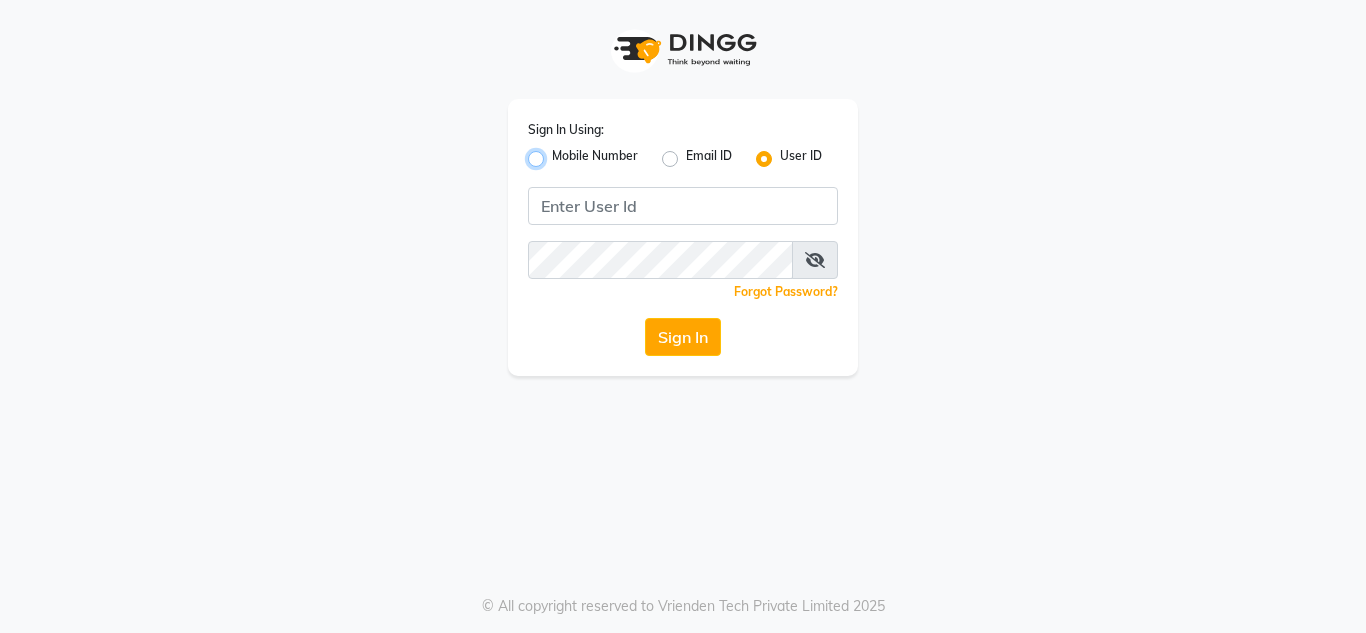 click on "Mobile Number" at bounding box center (558, 153) 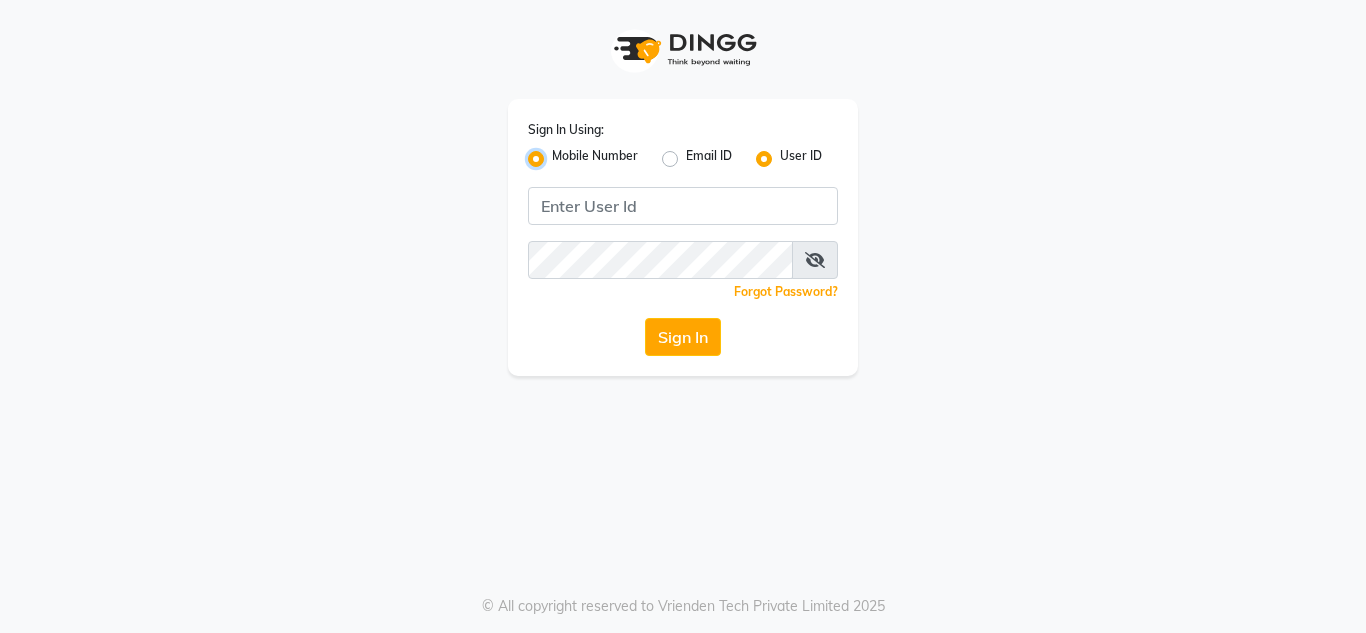 radio on "false" 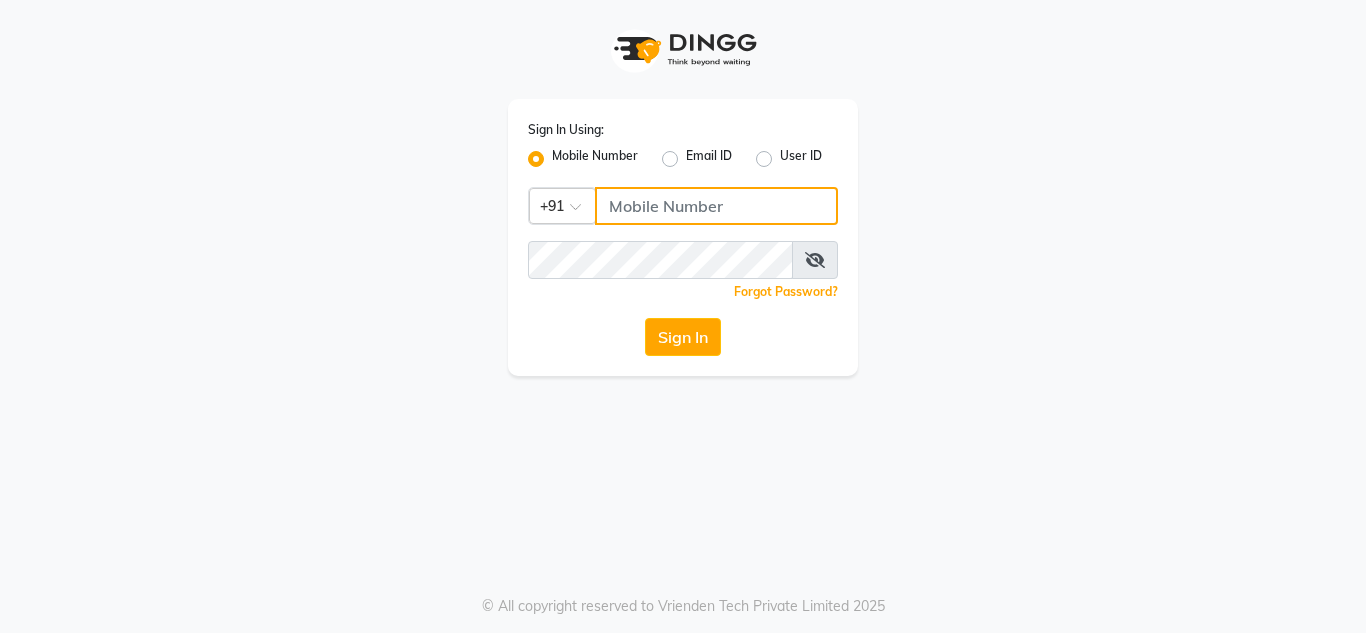 click 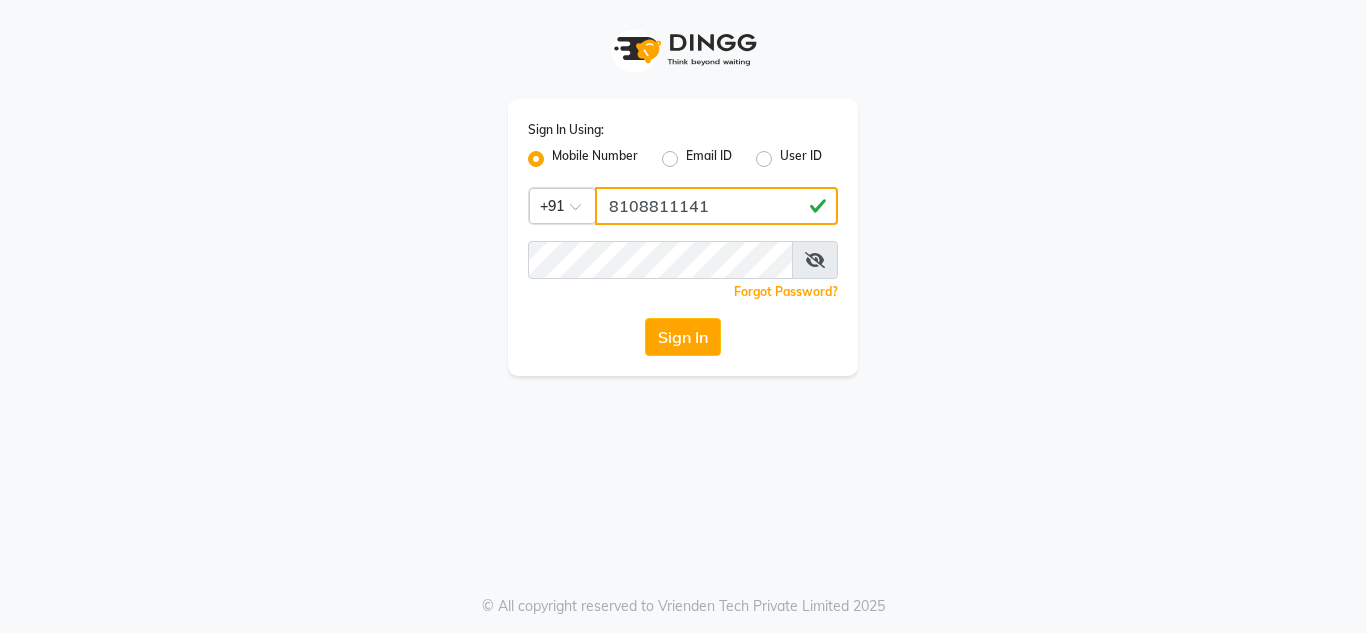 type on "8108811141" 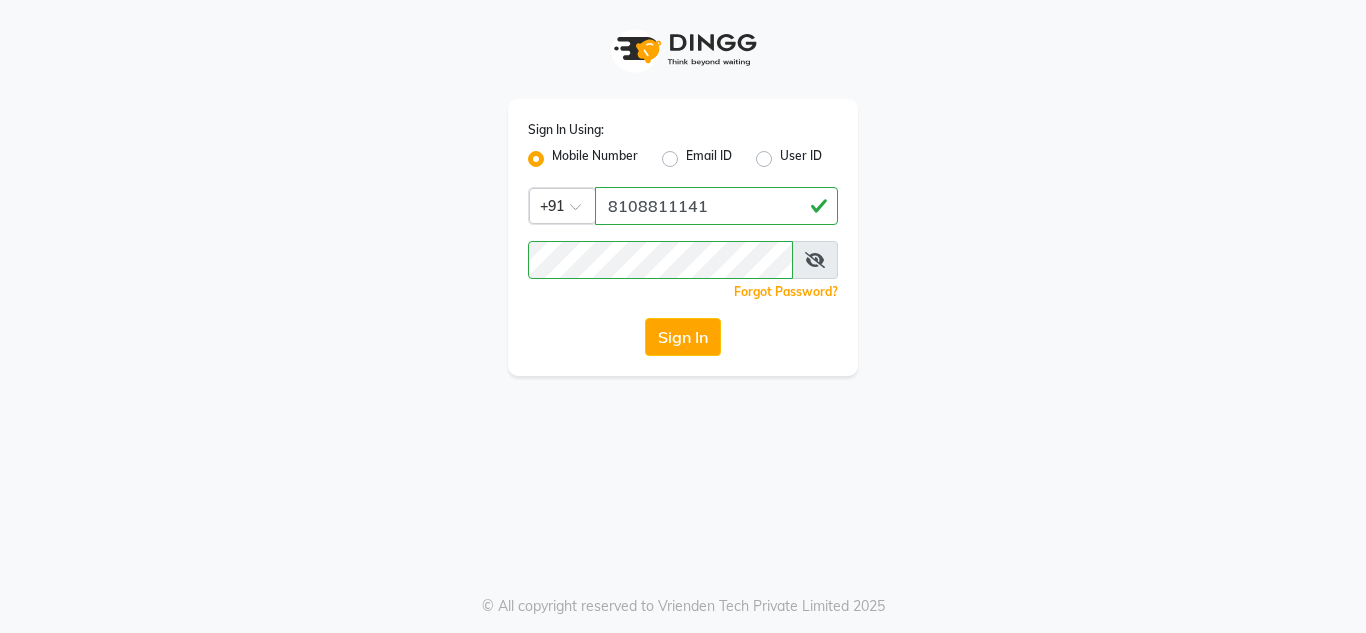 click at bounding box center [815, 260] 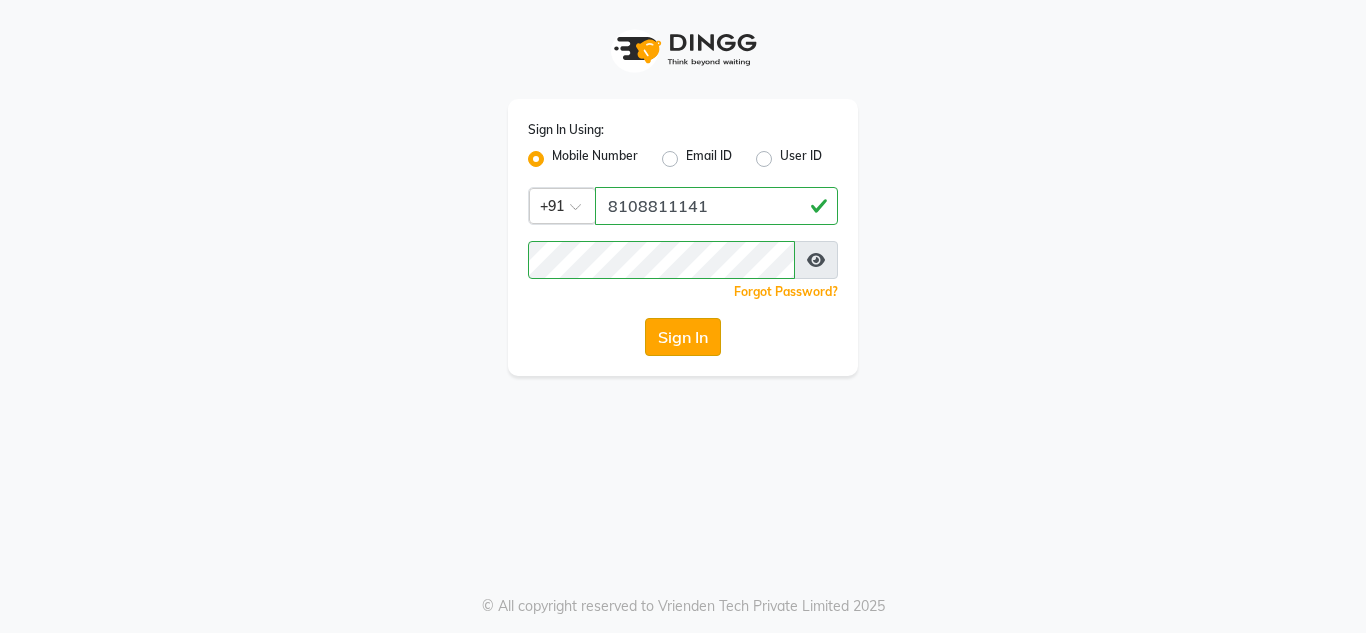 click on "Sign In" 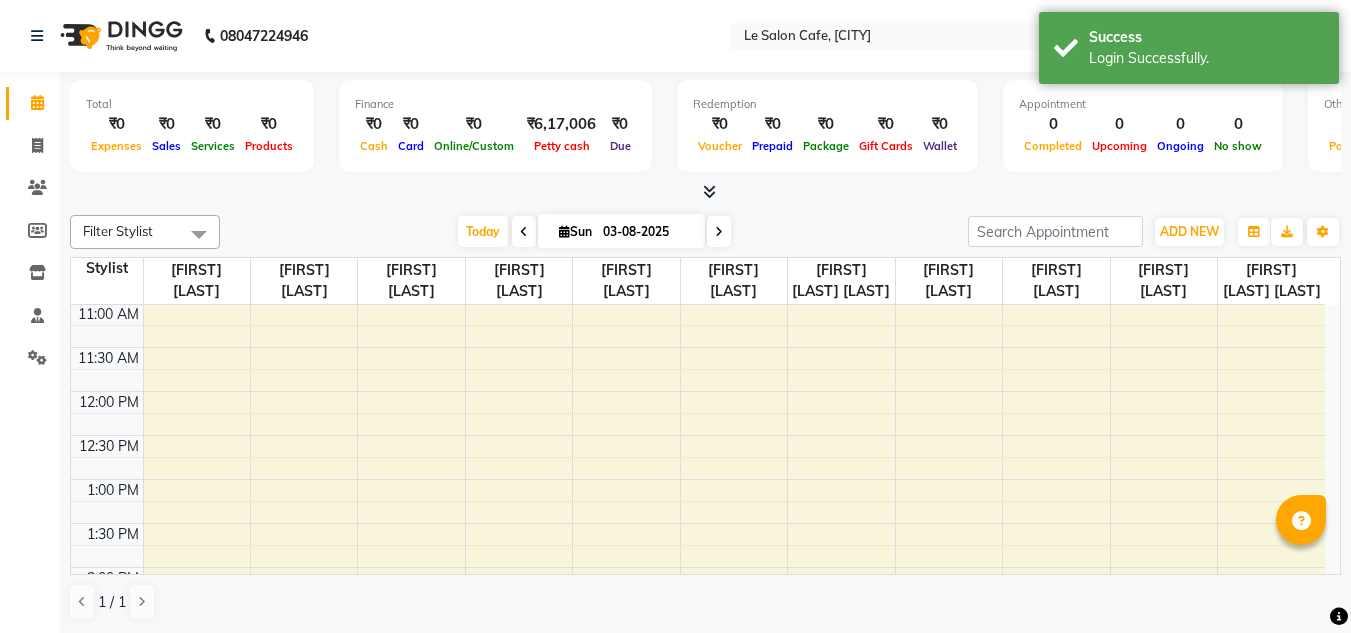 scroll, scrollTop: 2, scrollLeft: 0, axis: vertical 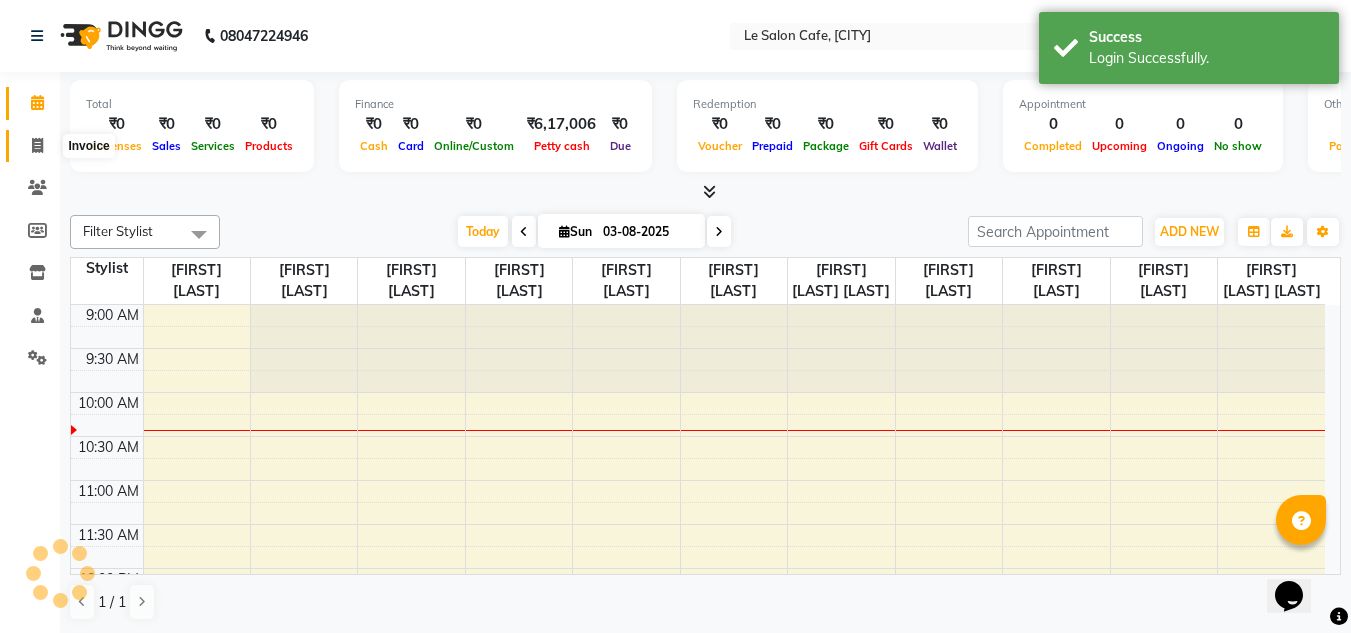 click 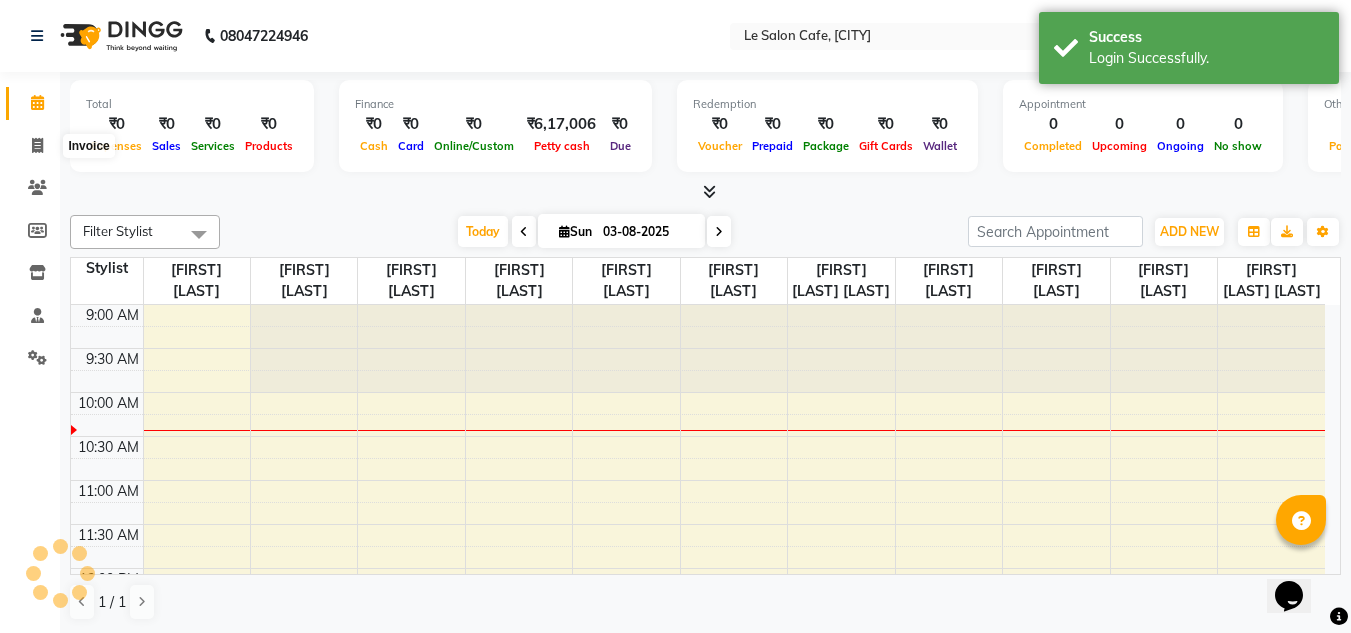 select on "594" 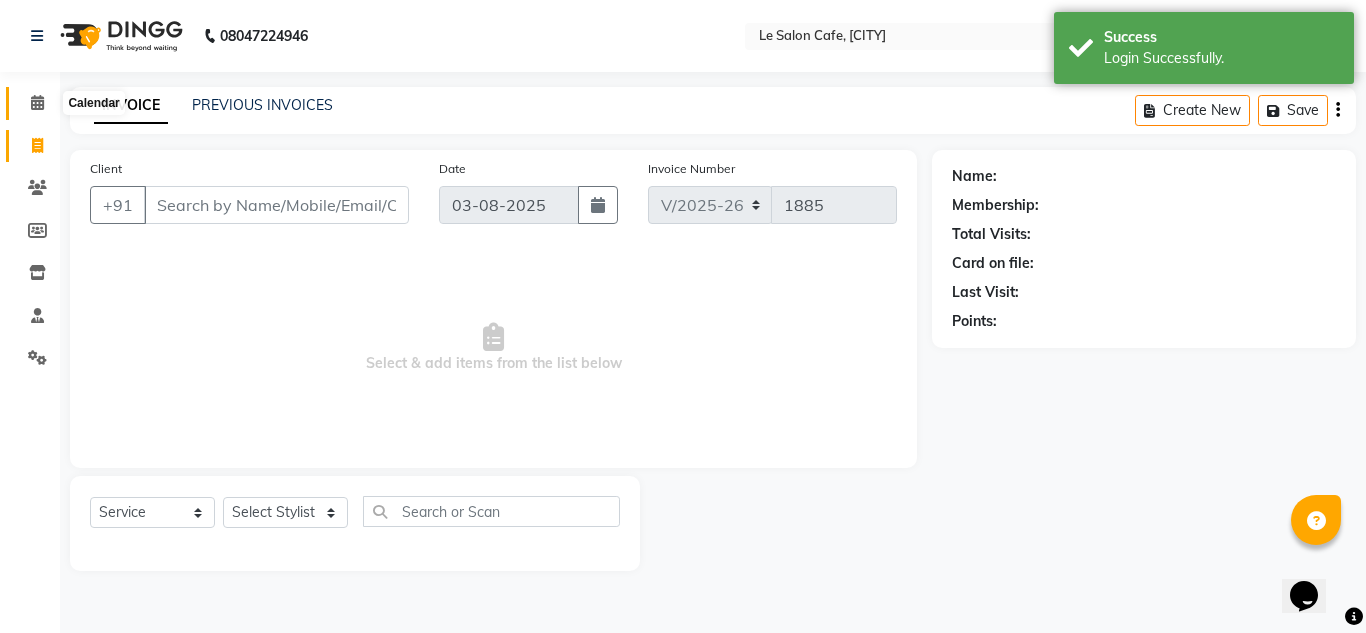 click 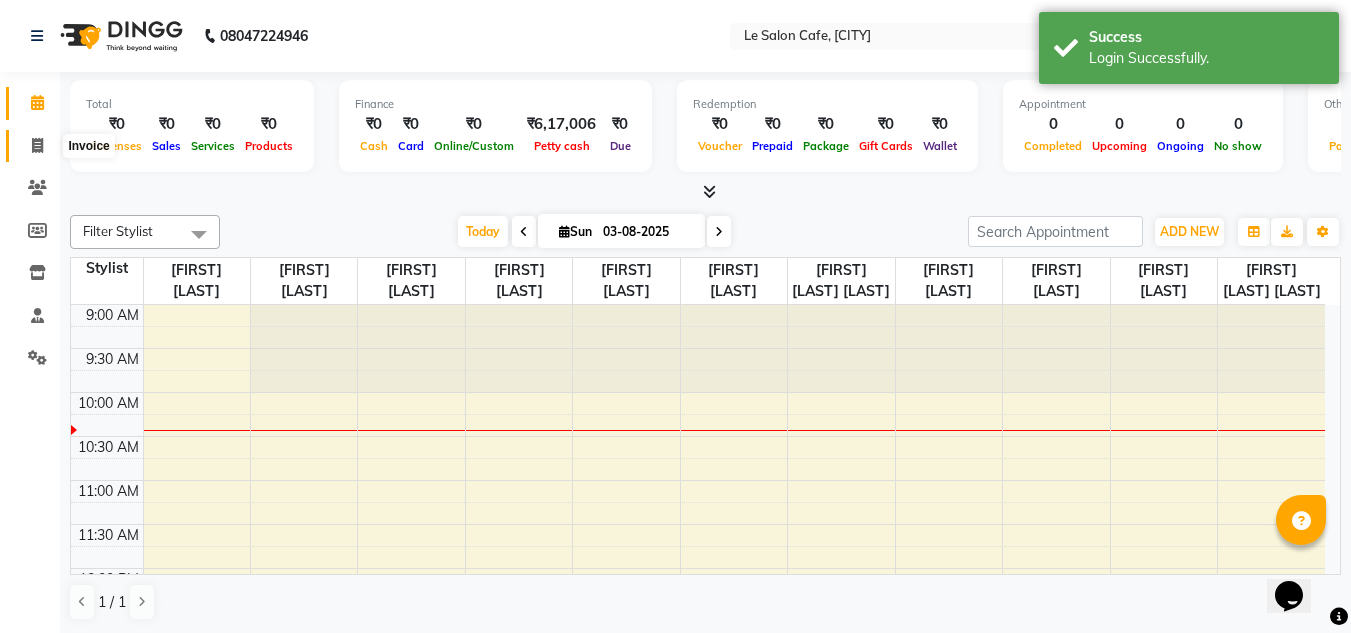 click 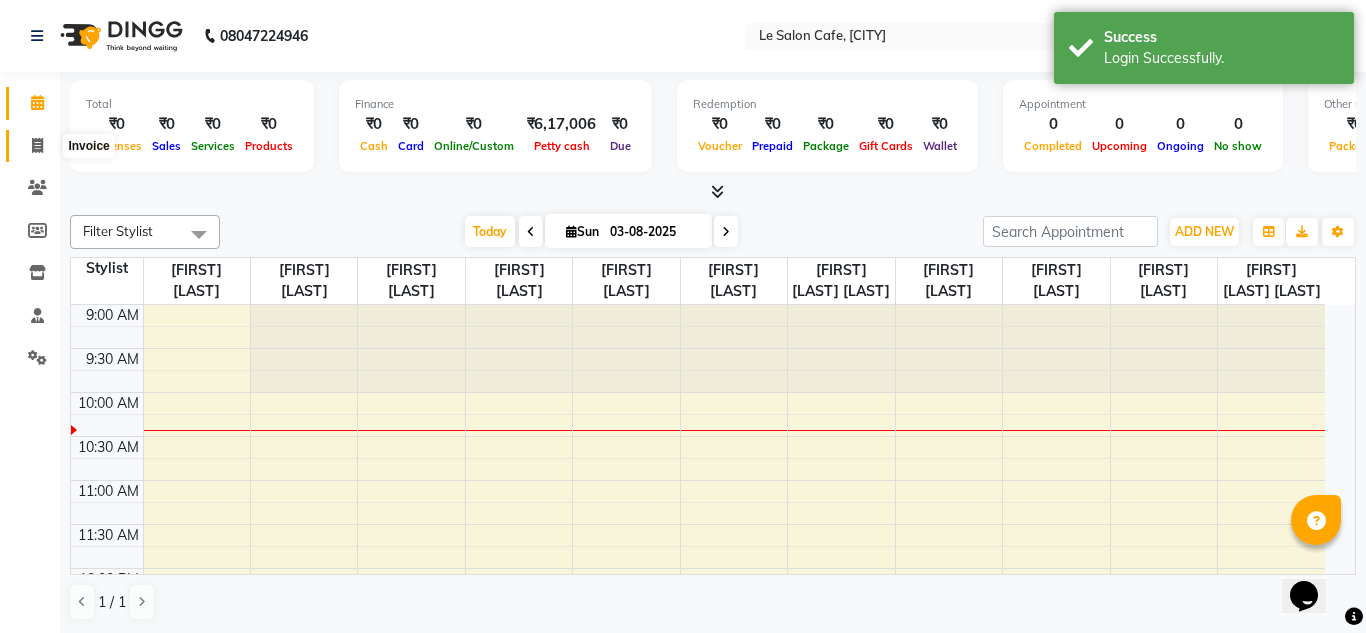 select on "594" 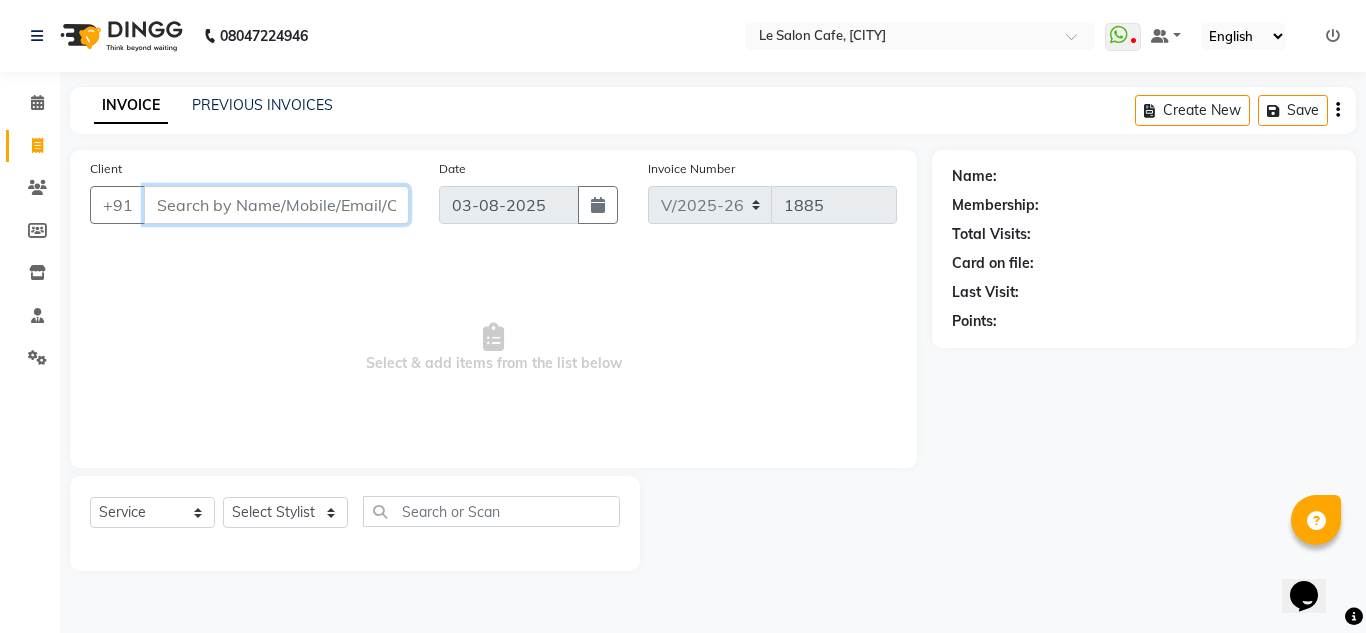 click on "Client" at bounding box center [276, 205] 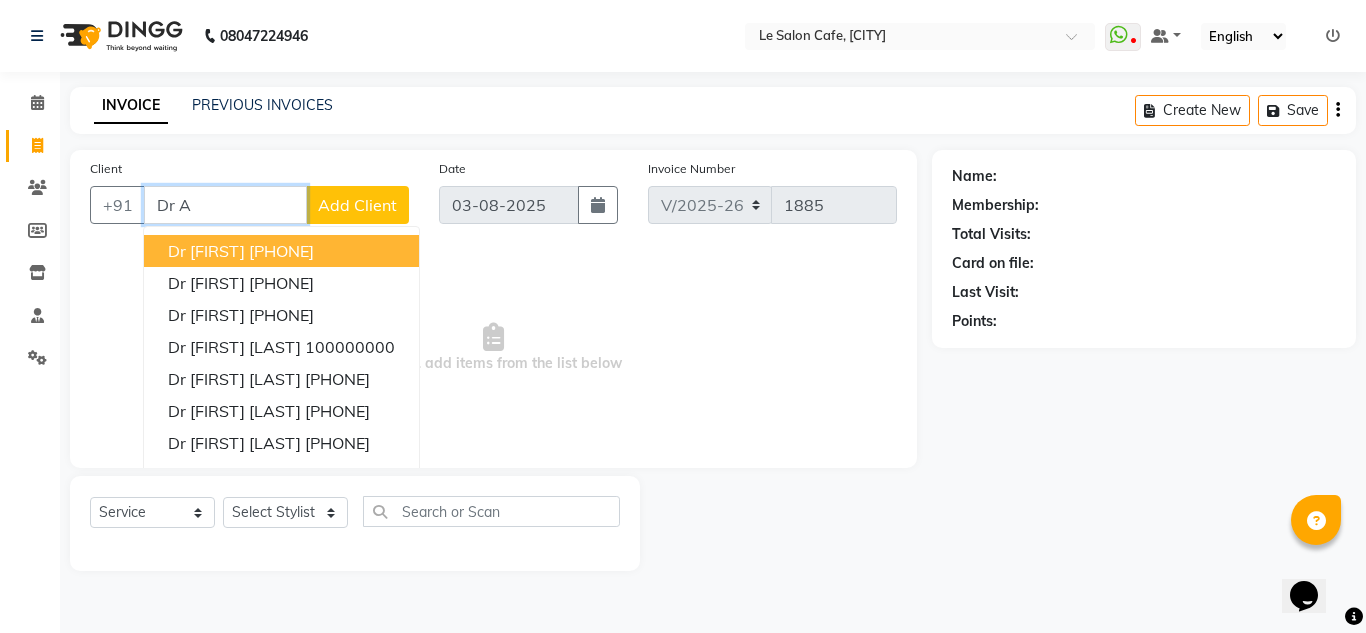 click on "Dr A" at bounding box center [225, 205] 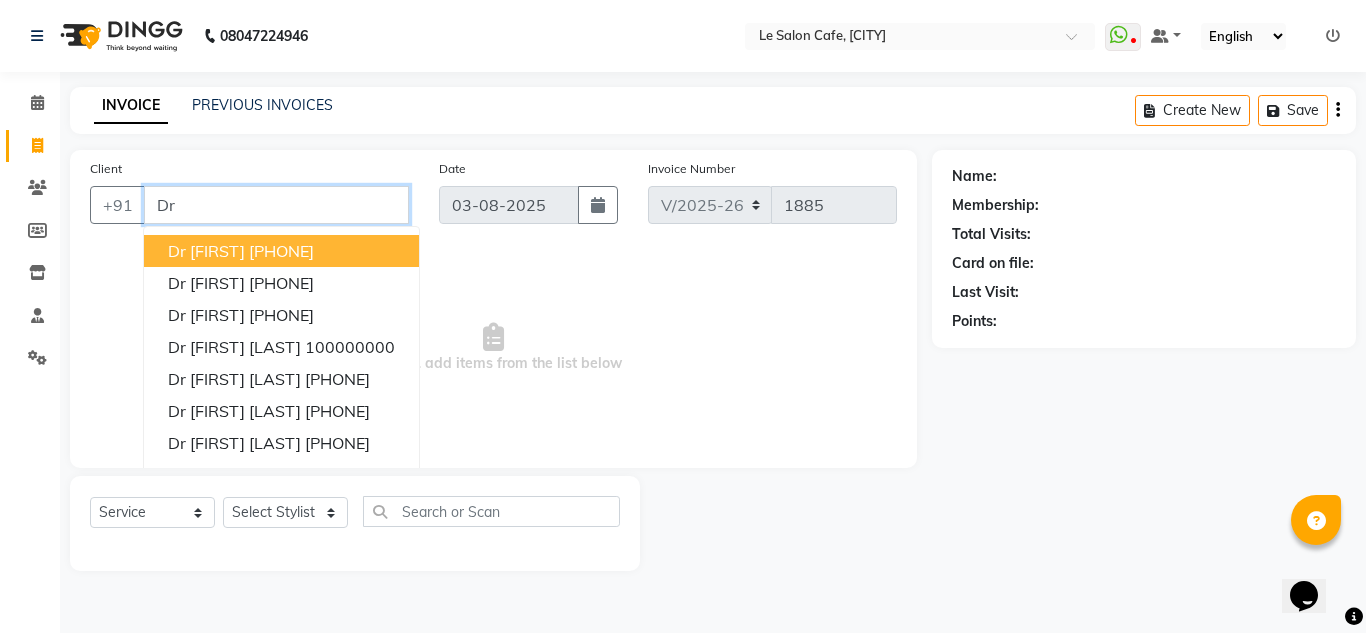 type on "D" 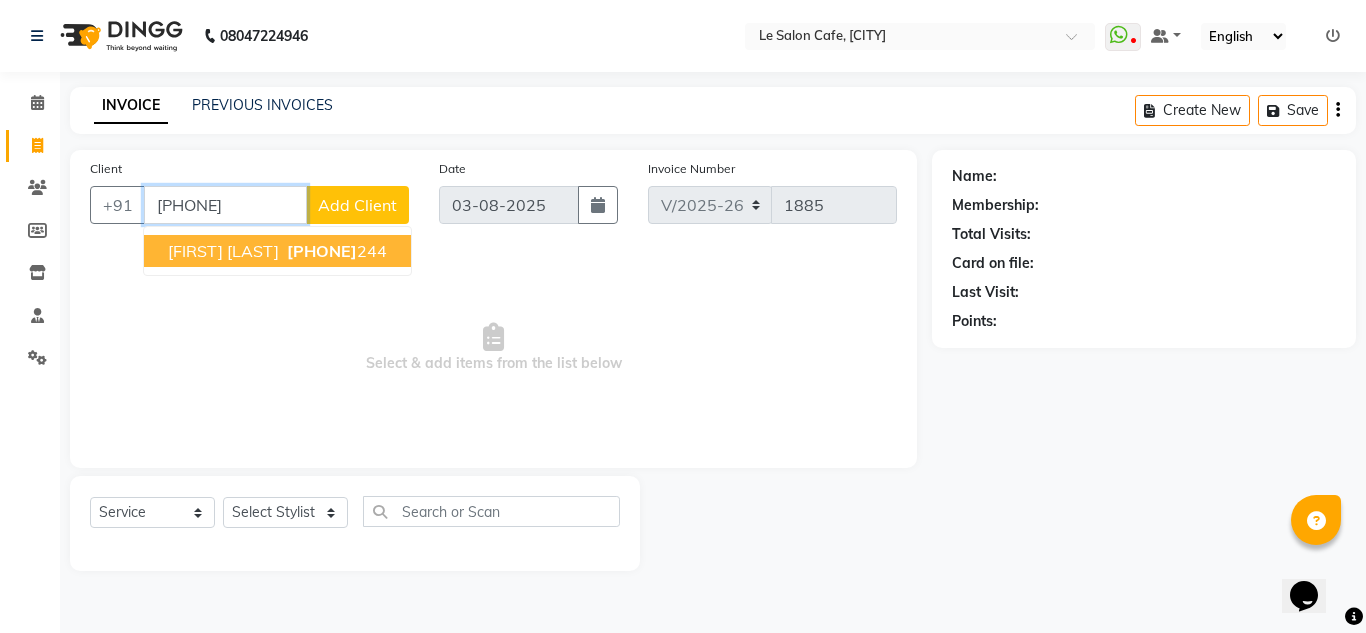 click on "[FIRST] [LAST]" at bounding box center (223, 251) 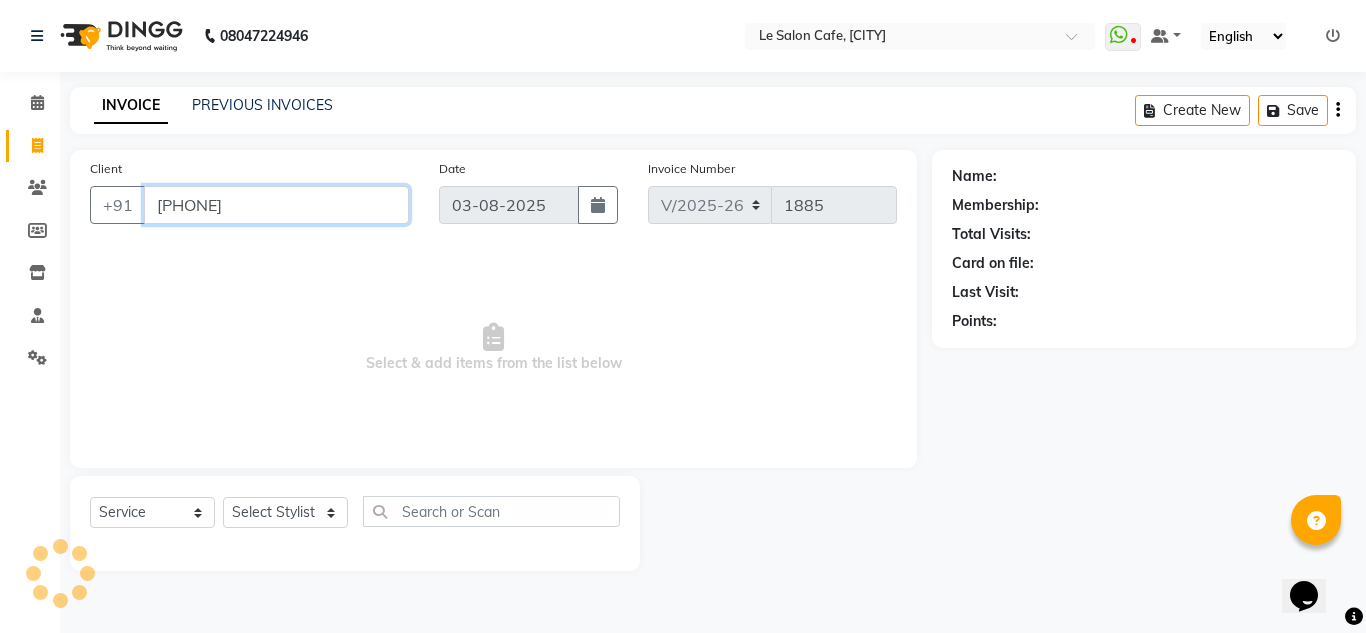 type on "[PHONE]" 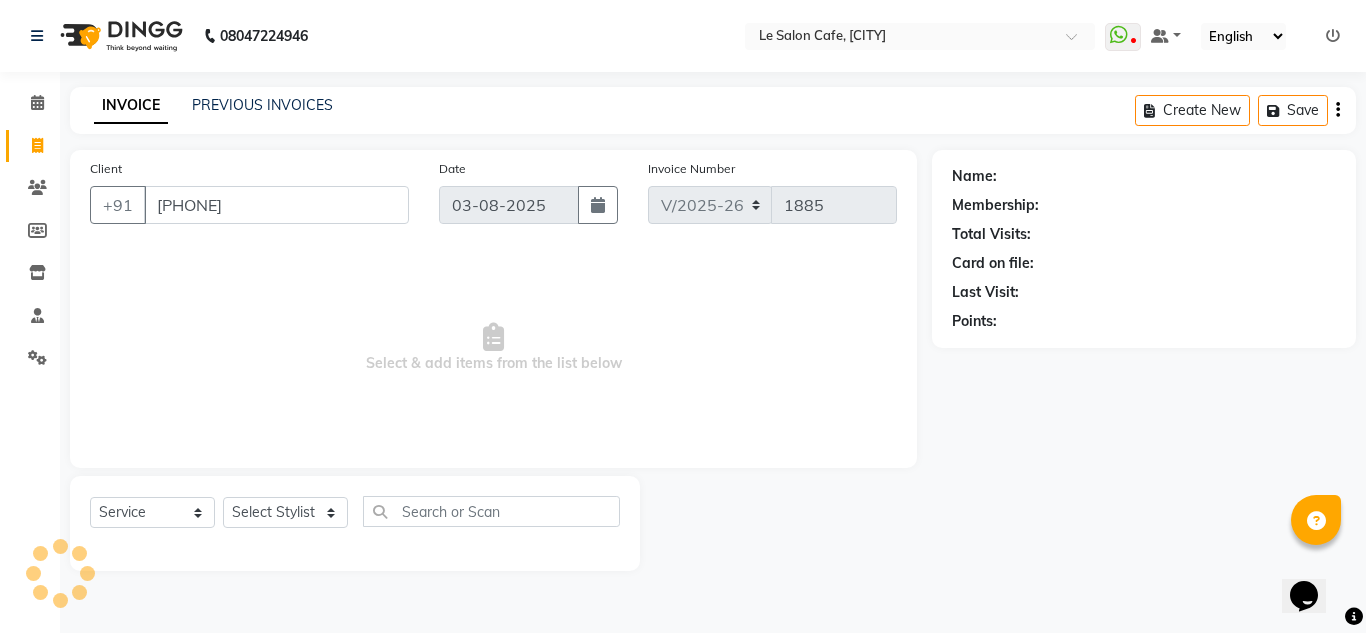 select on "1: Object" 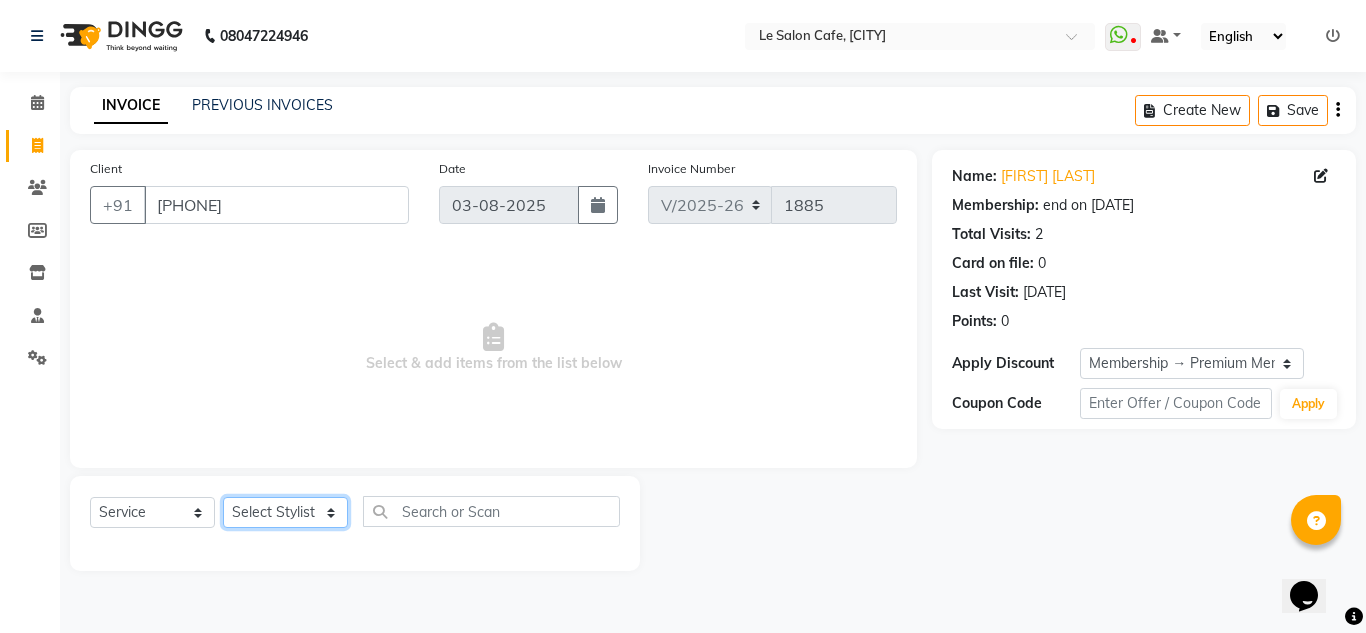 click on "Select Stylist [FIRST] [LAST] [FIRST] [LAST] [FIRST] [LAST] Front Desk [FIRST] [LAST] [FIRST] [LAST] [FIRST] [LAST] [FIRST] [LAST] [FIRST] [LAST] [FIRST] [LAST] [FIRST] [LAST] [FIRST] [LAST]" 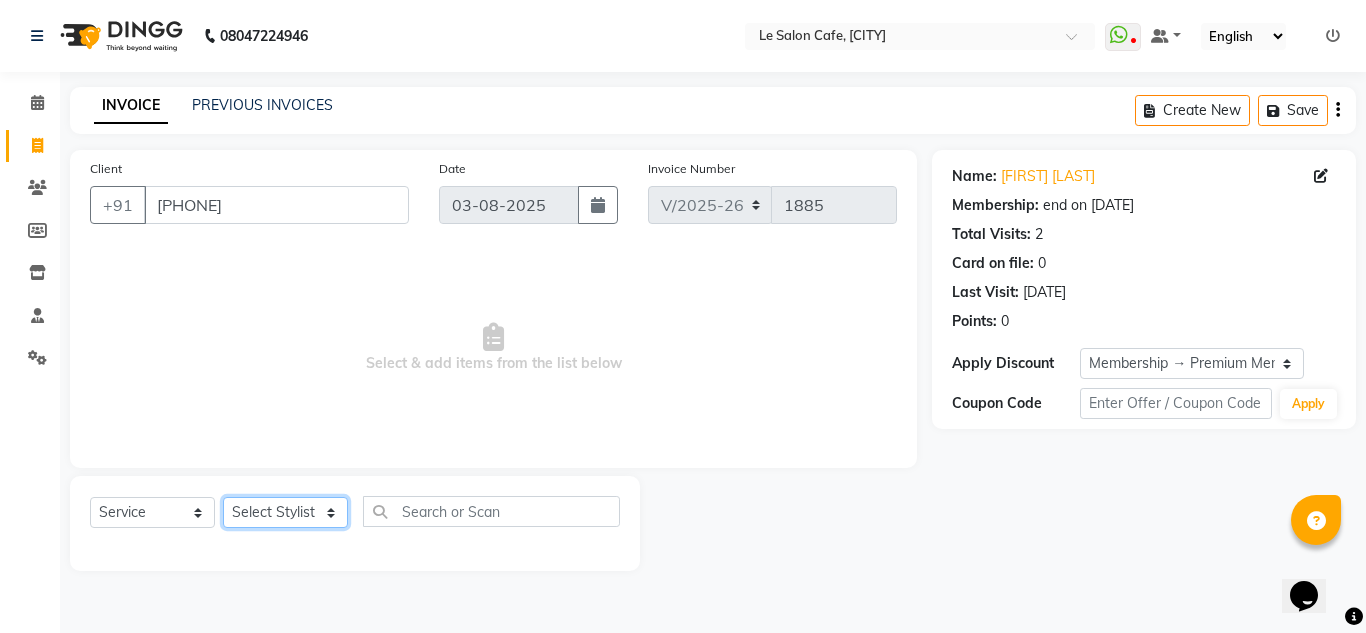 select on "8340" 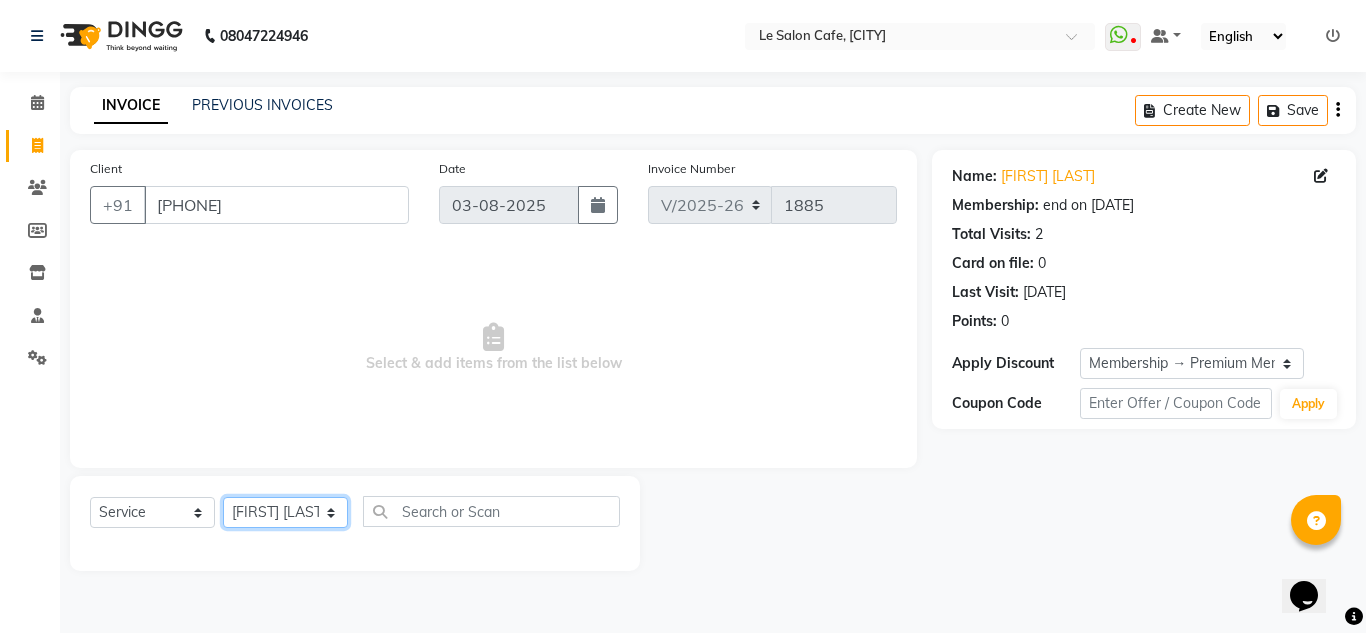click on "Select Stylist [FIRST] [LAST] [FIRST] [LAST] [FIRST] [LAST] Front Desk [FIRST] [LAST] [FIRST] [LAST] [FIRST] [LAST] [FIRST] [LAST] [FIRST] [LAST] [FIRST] [LAST] [FIRST] [LAST] [FIRST] [LAST]" 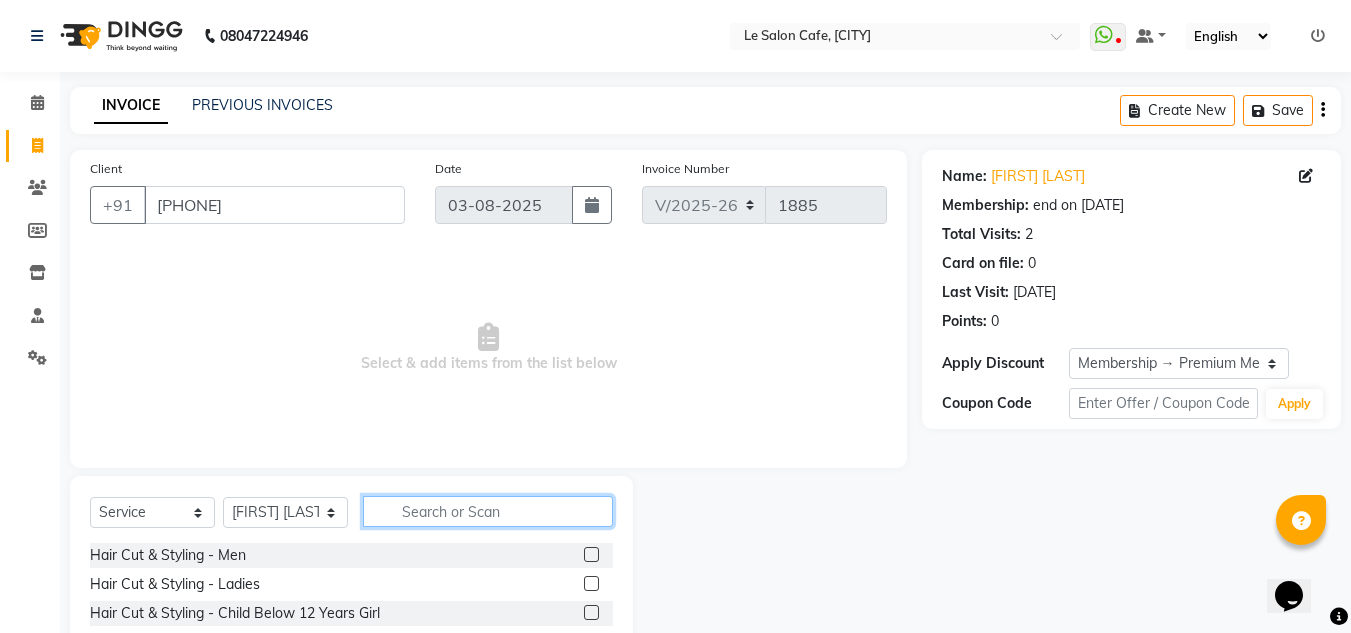 click 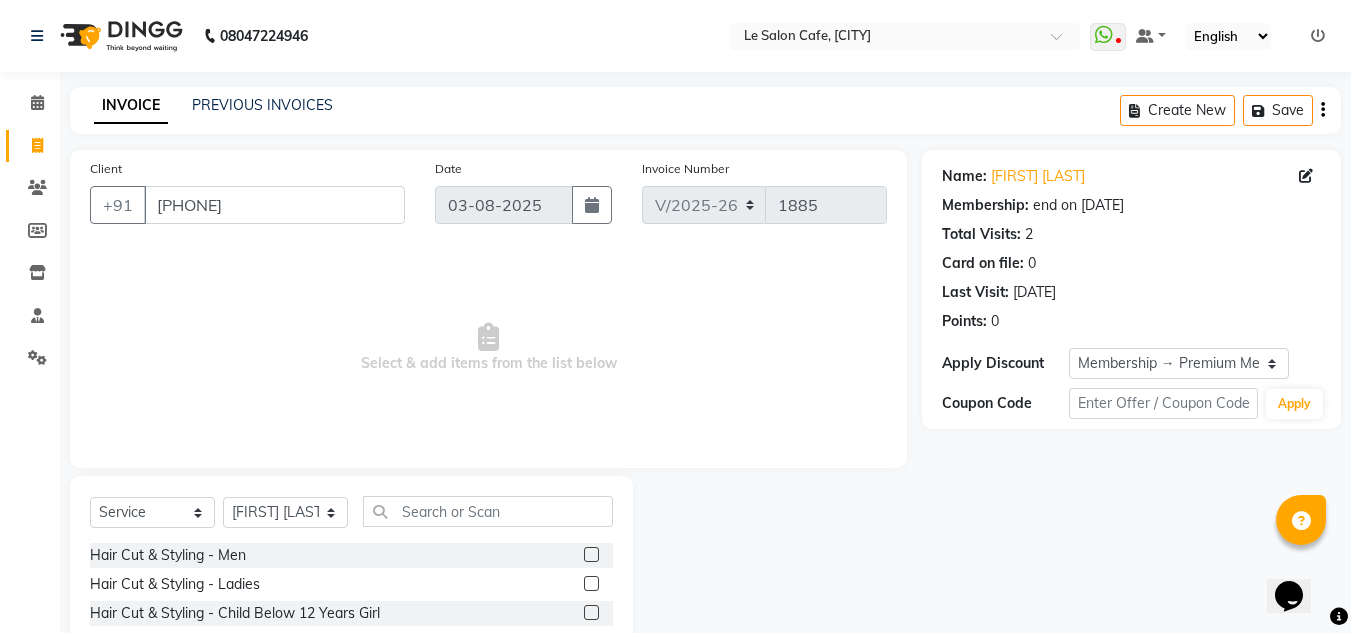 click 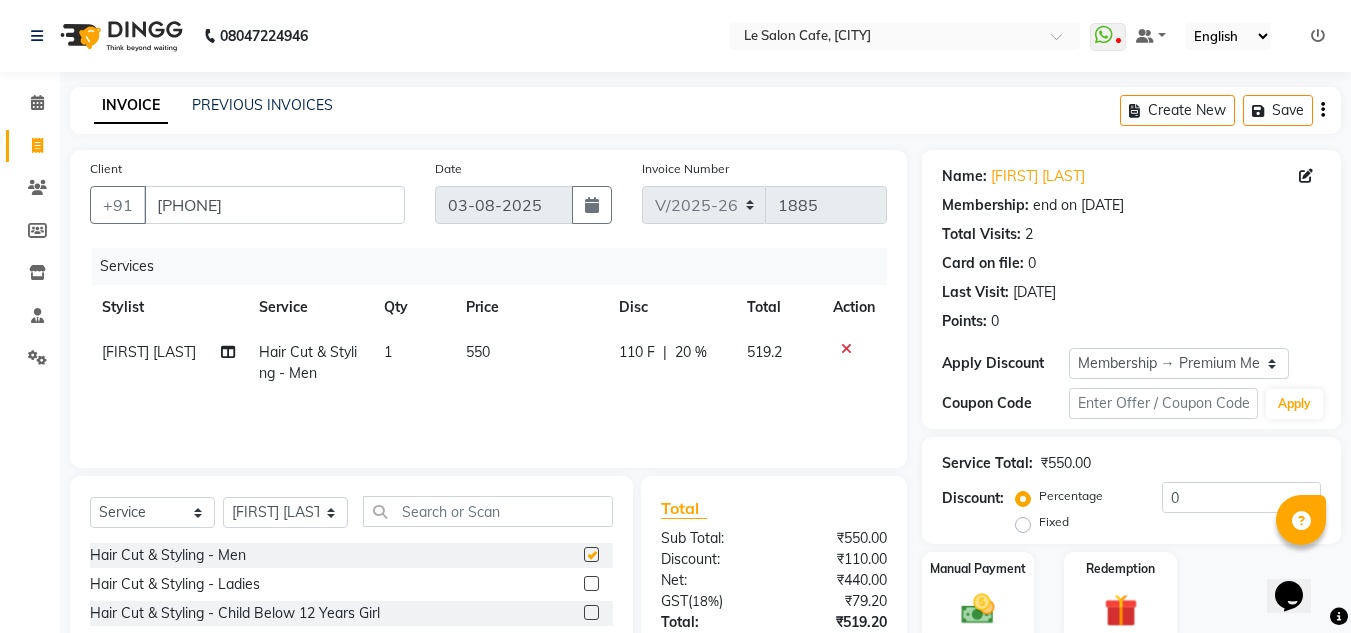checkbox on "false" 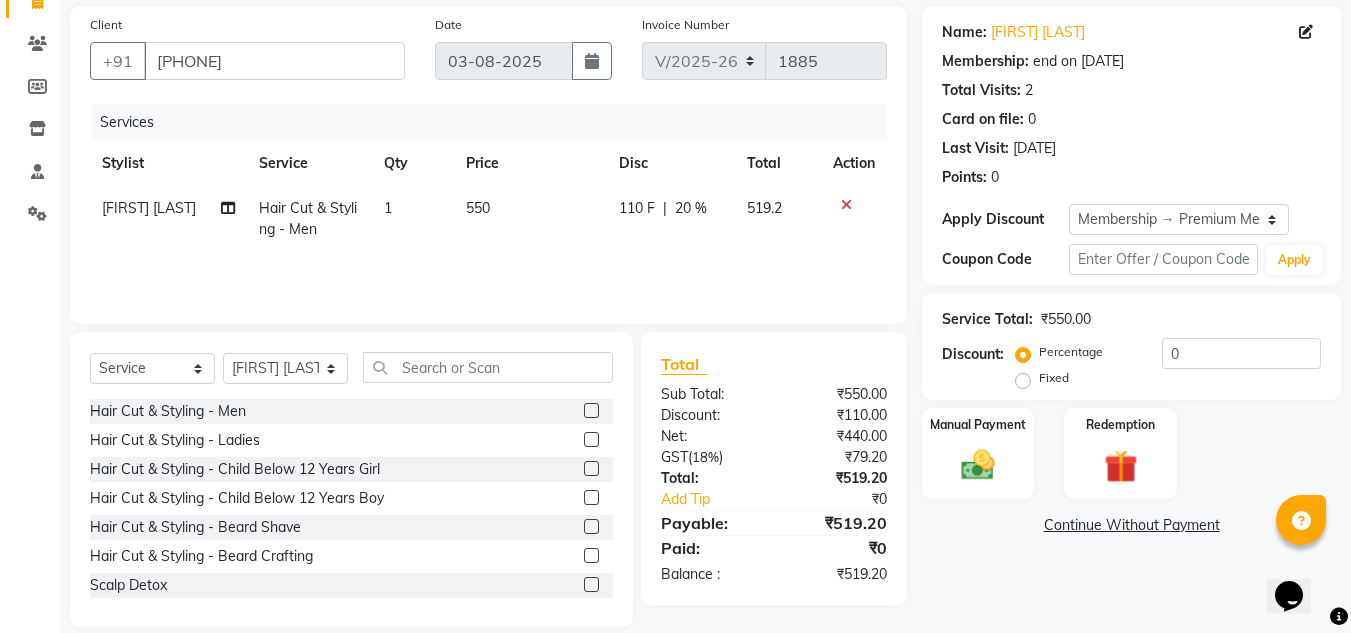 scroll, scrollTop: 168, scrollLeft: 0, axis: vertical 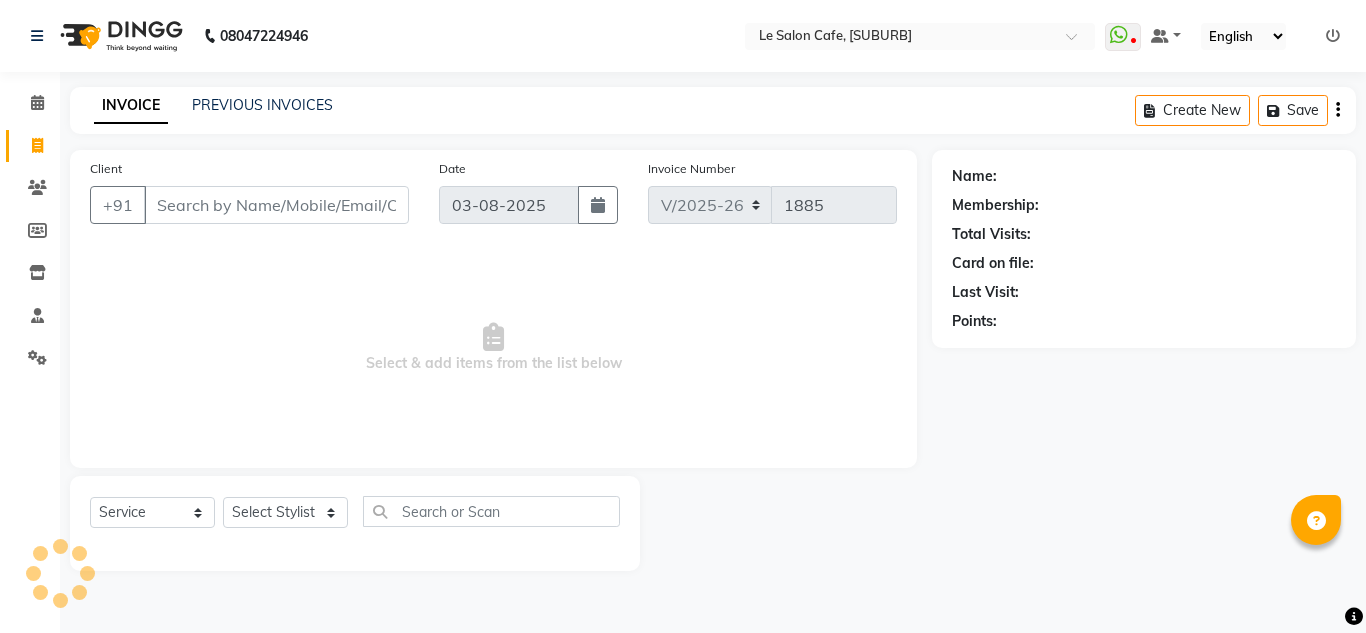 select on "594" 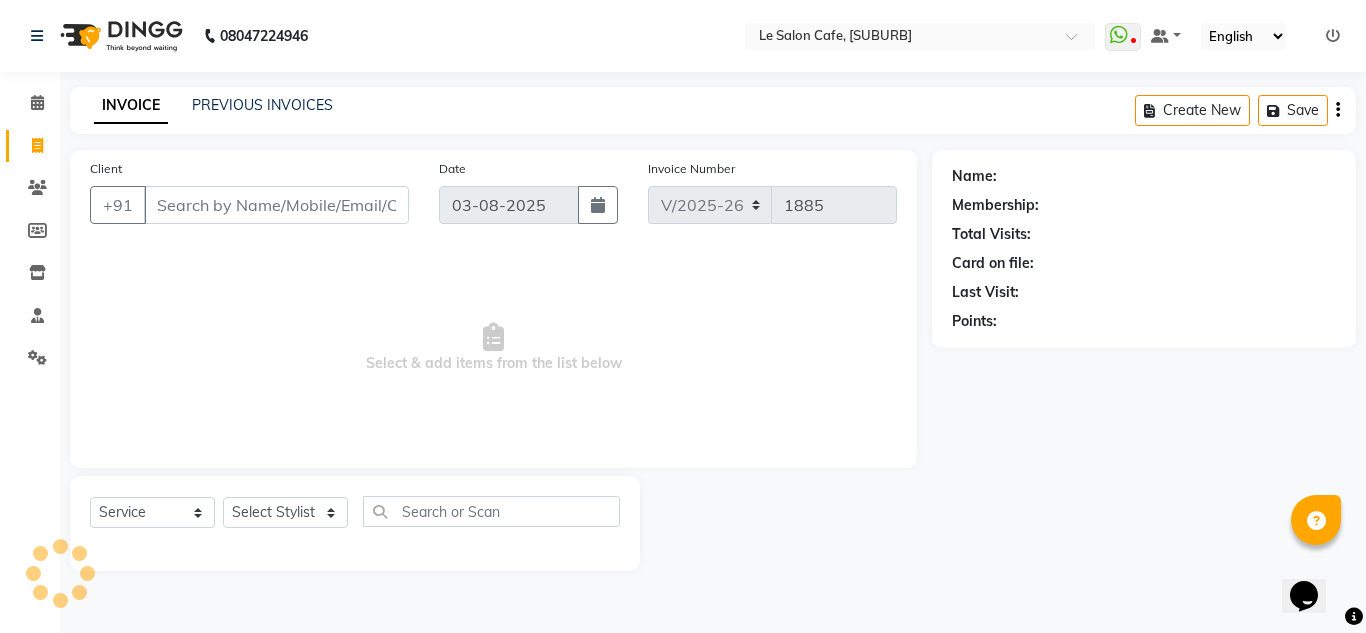 scroll, scrollTop: 0, scrollLeft: 0, axis: both 